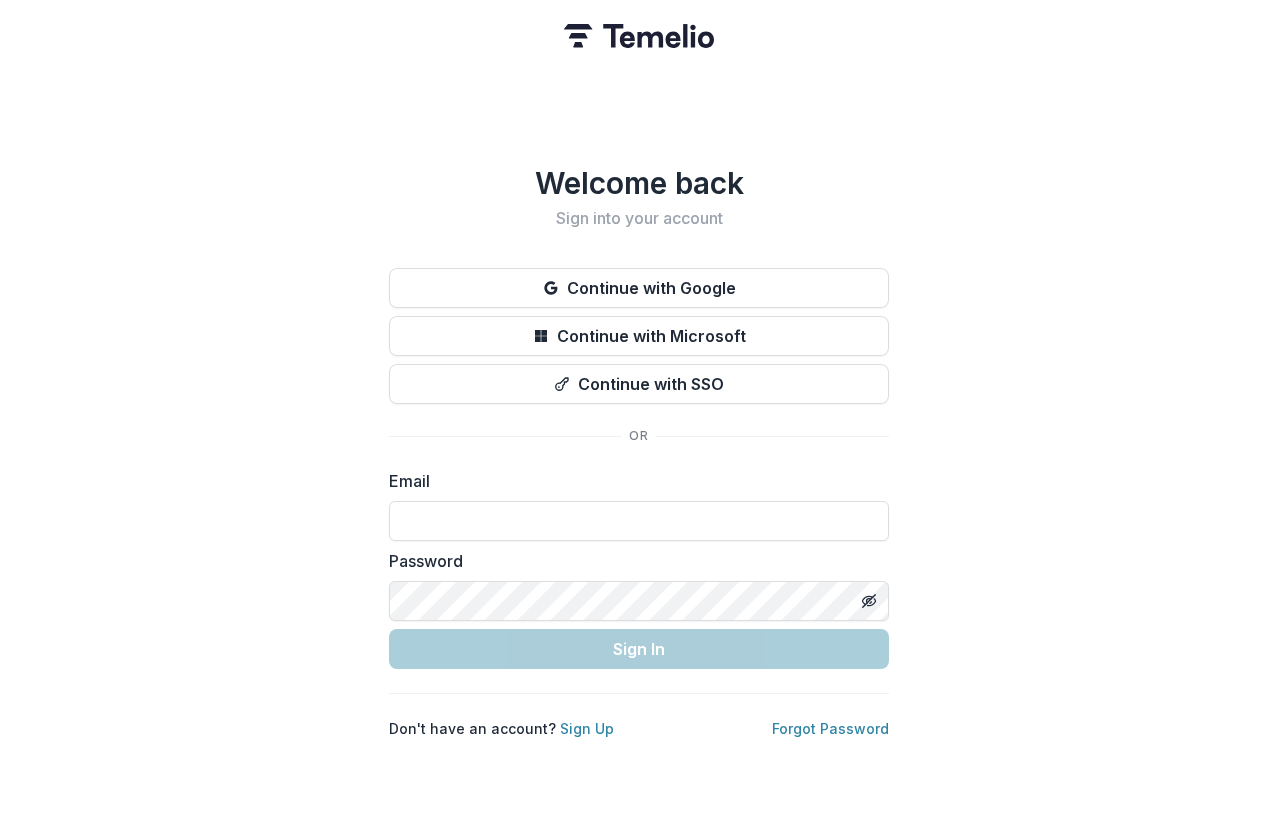 scroll, scrollTop: 0, scrollLeft: 0, axis: both 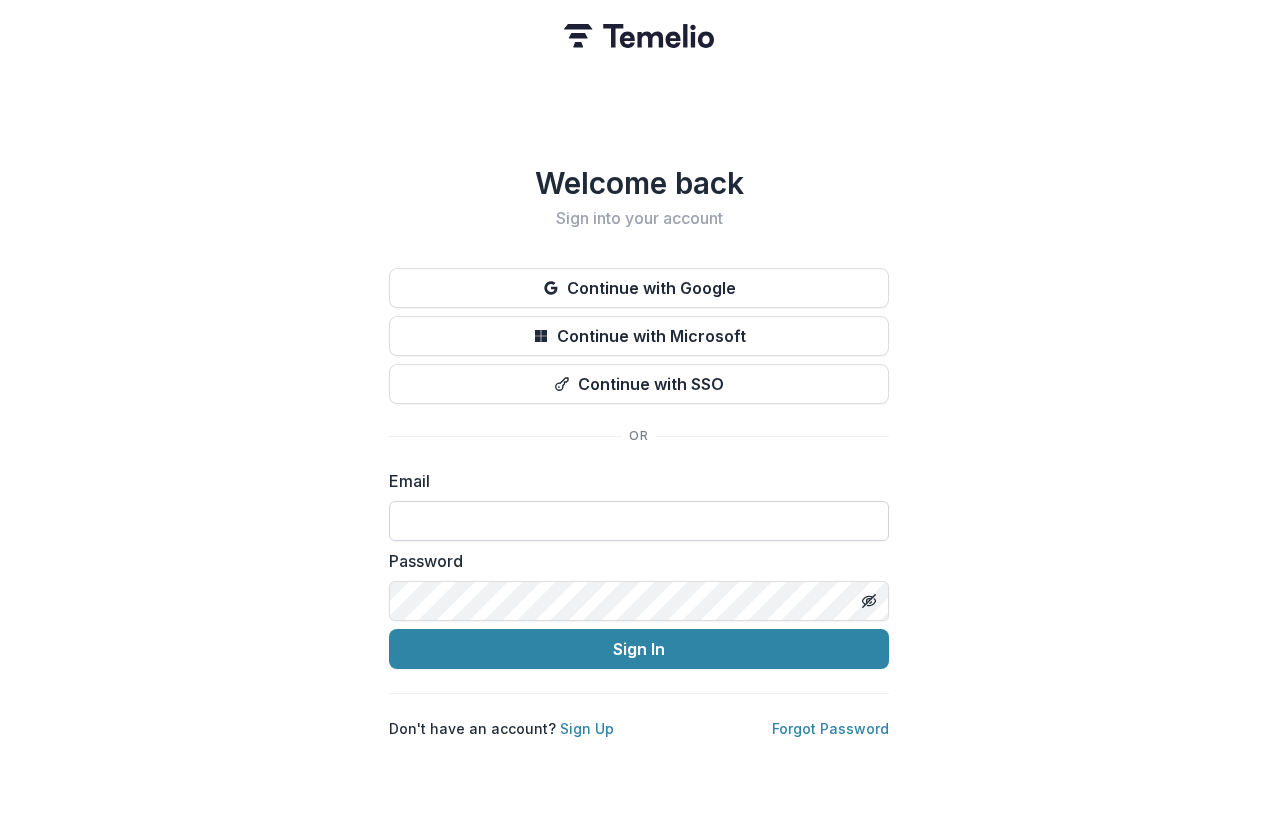 click at bounding box center [639, 521] 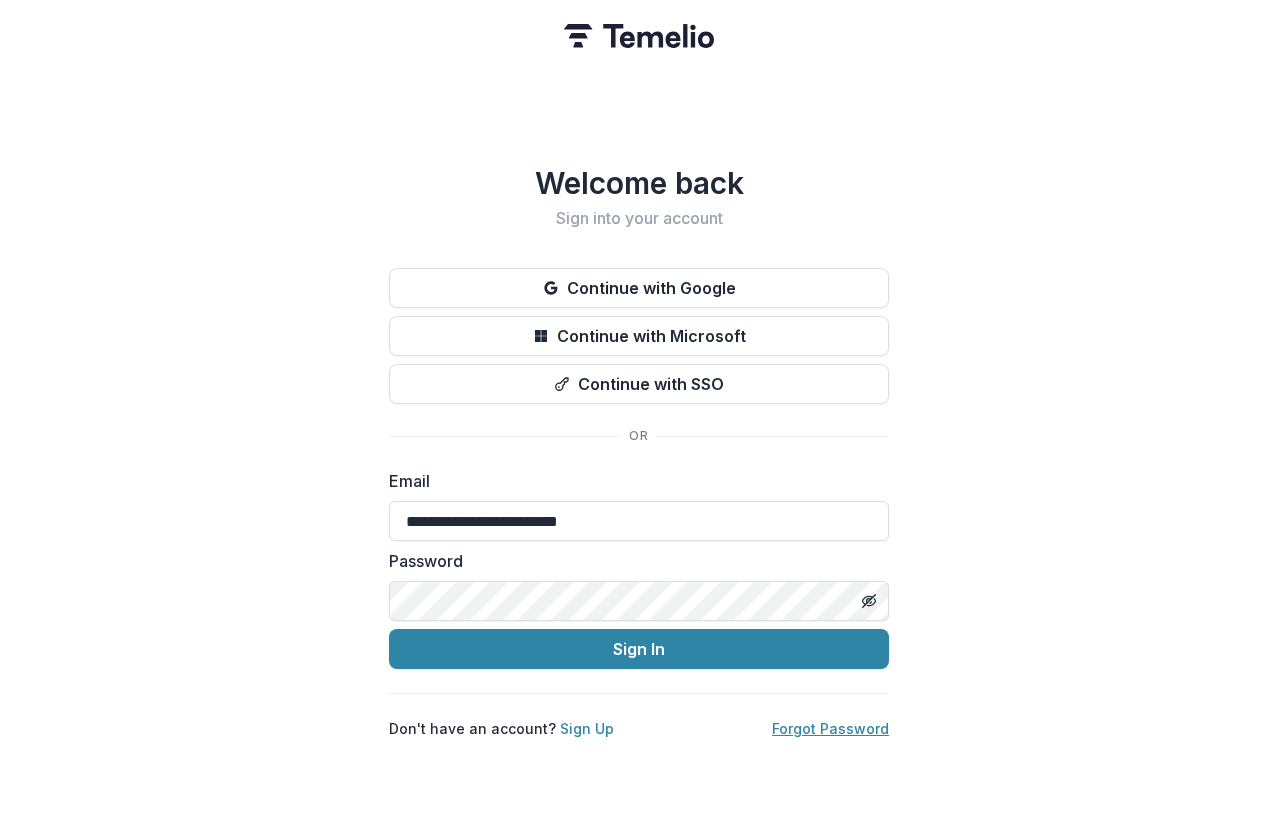 click on "Forgot Password" at bounding box center (830, 728) 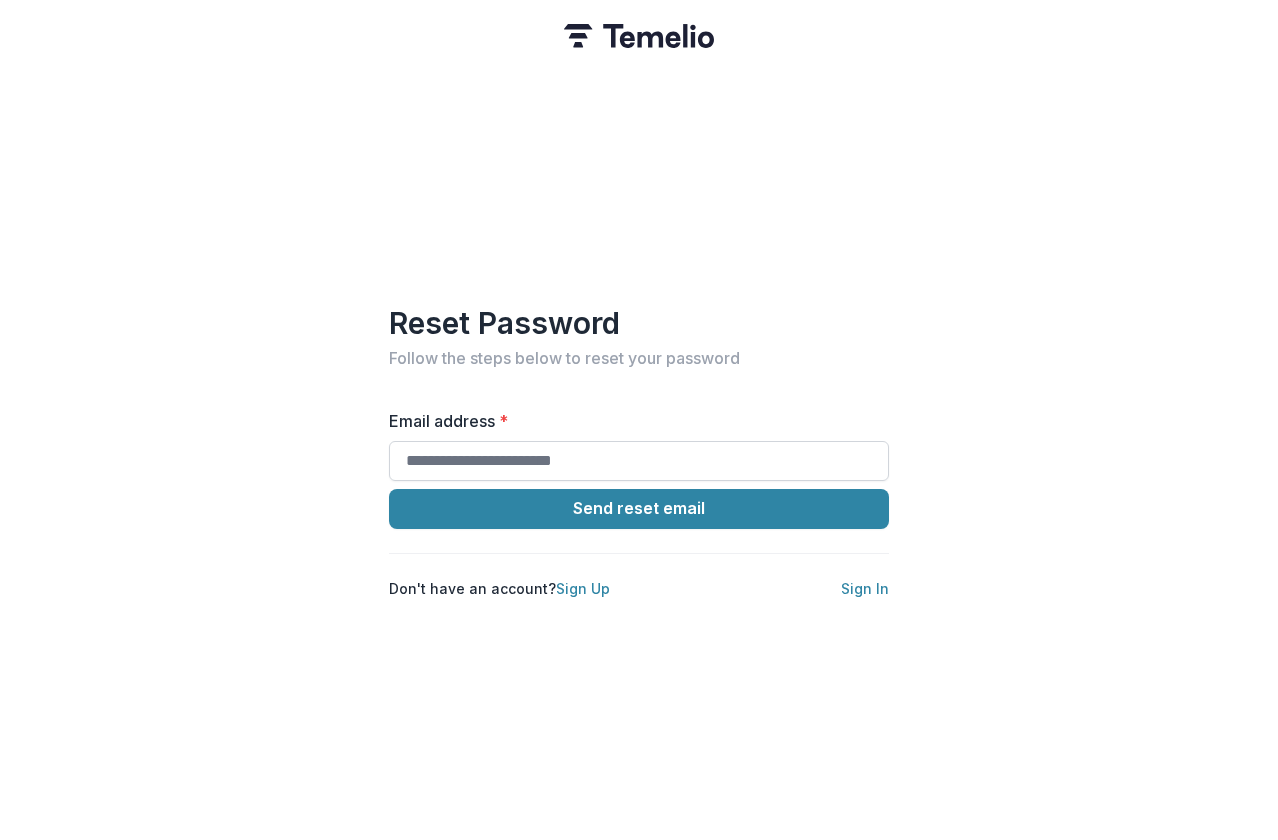 click on "Email address *" at bounding box center [639, 461] 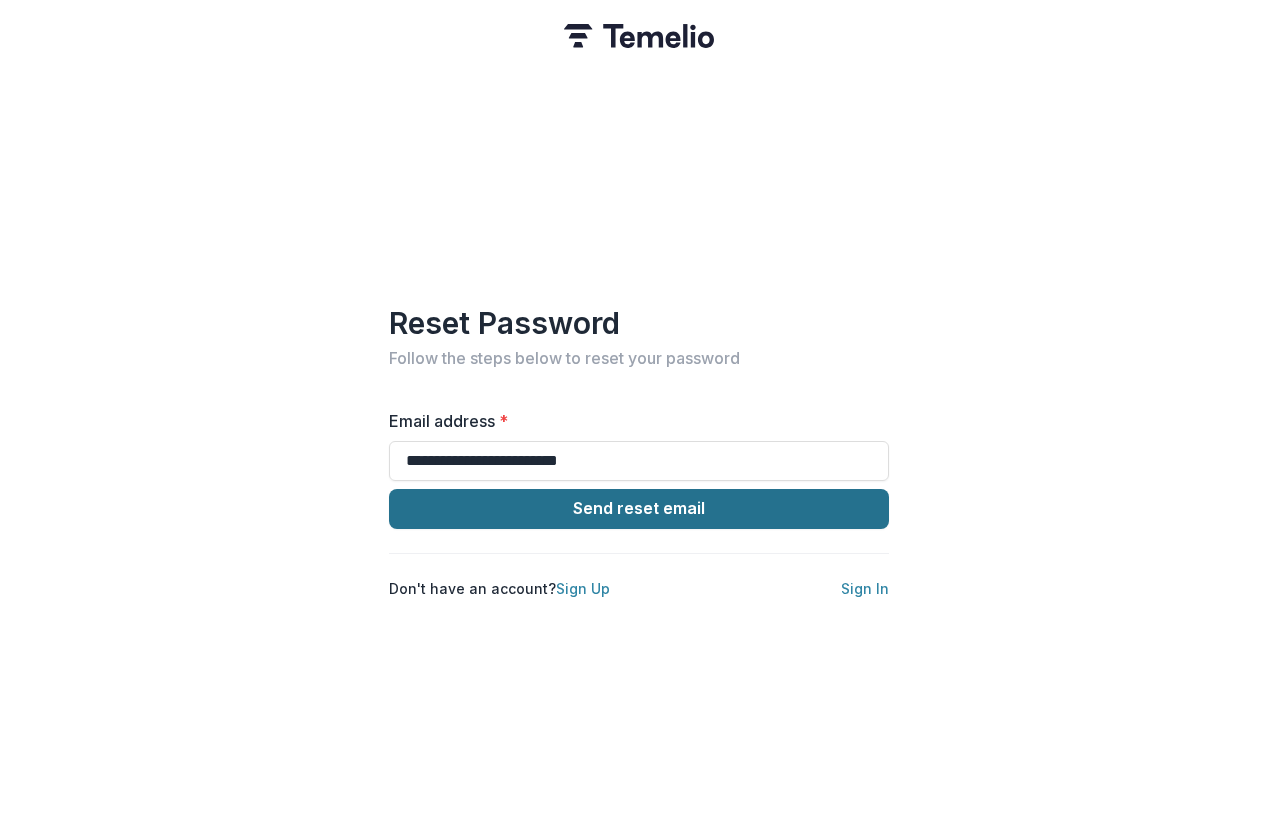click on "Send reset email" at bounding box center (639, 509) 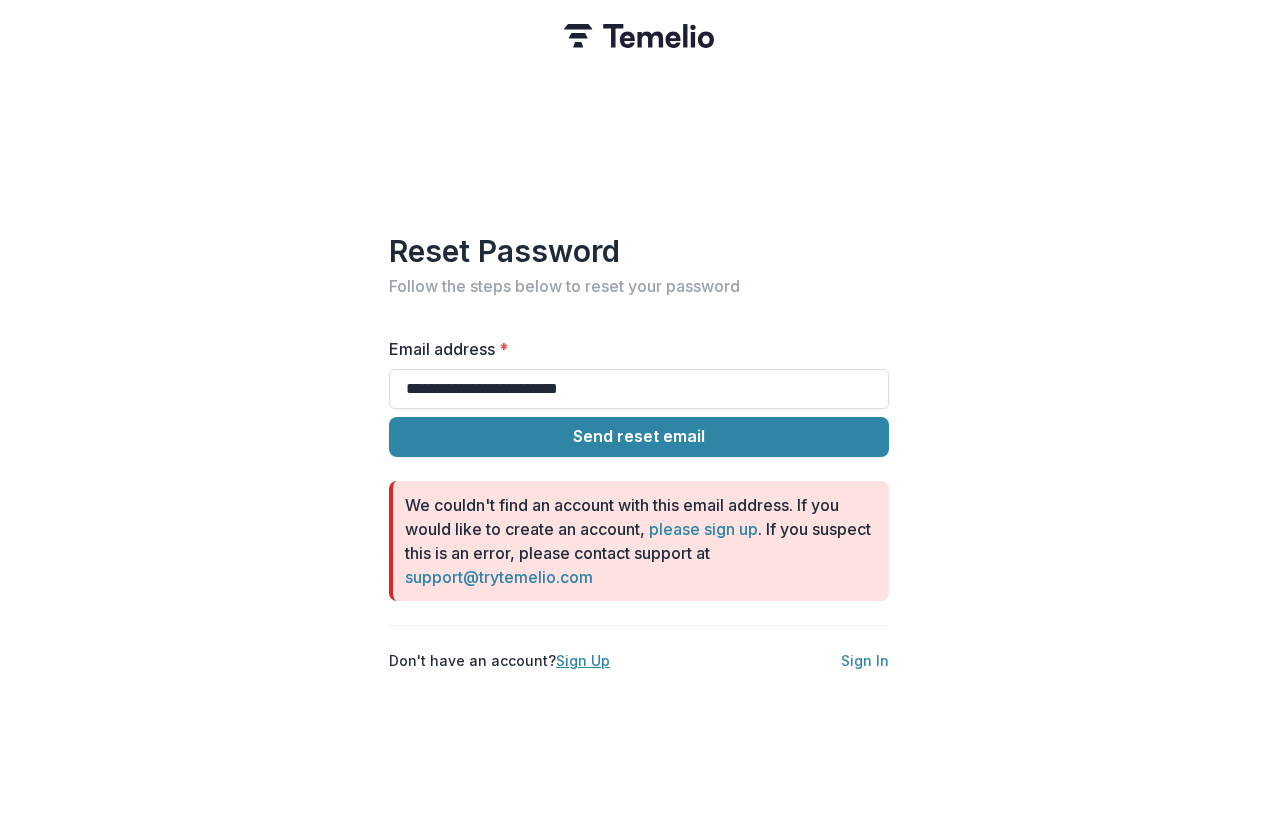 click on "Sign Up" at bounding box center (583, 660) 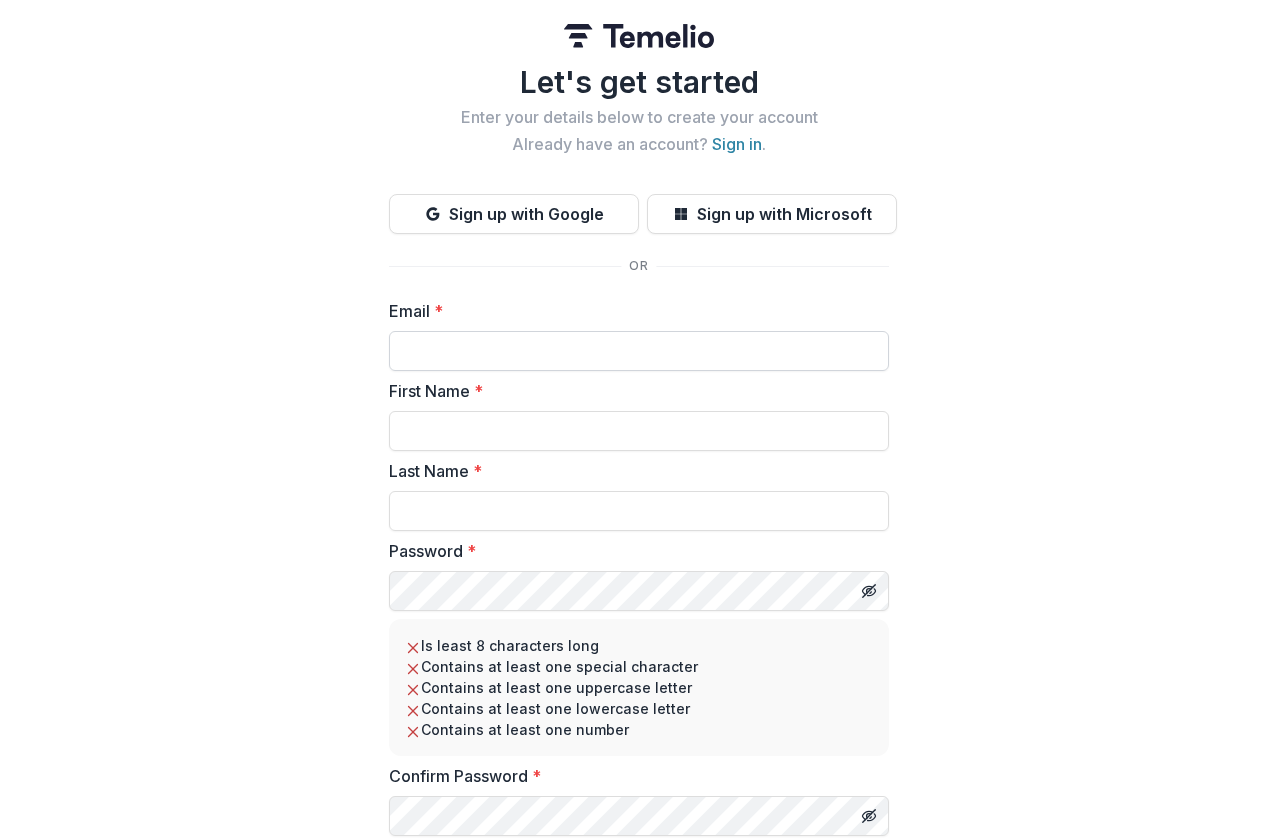 click on "Email *" at bounding box center (639, 351) 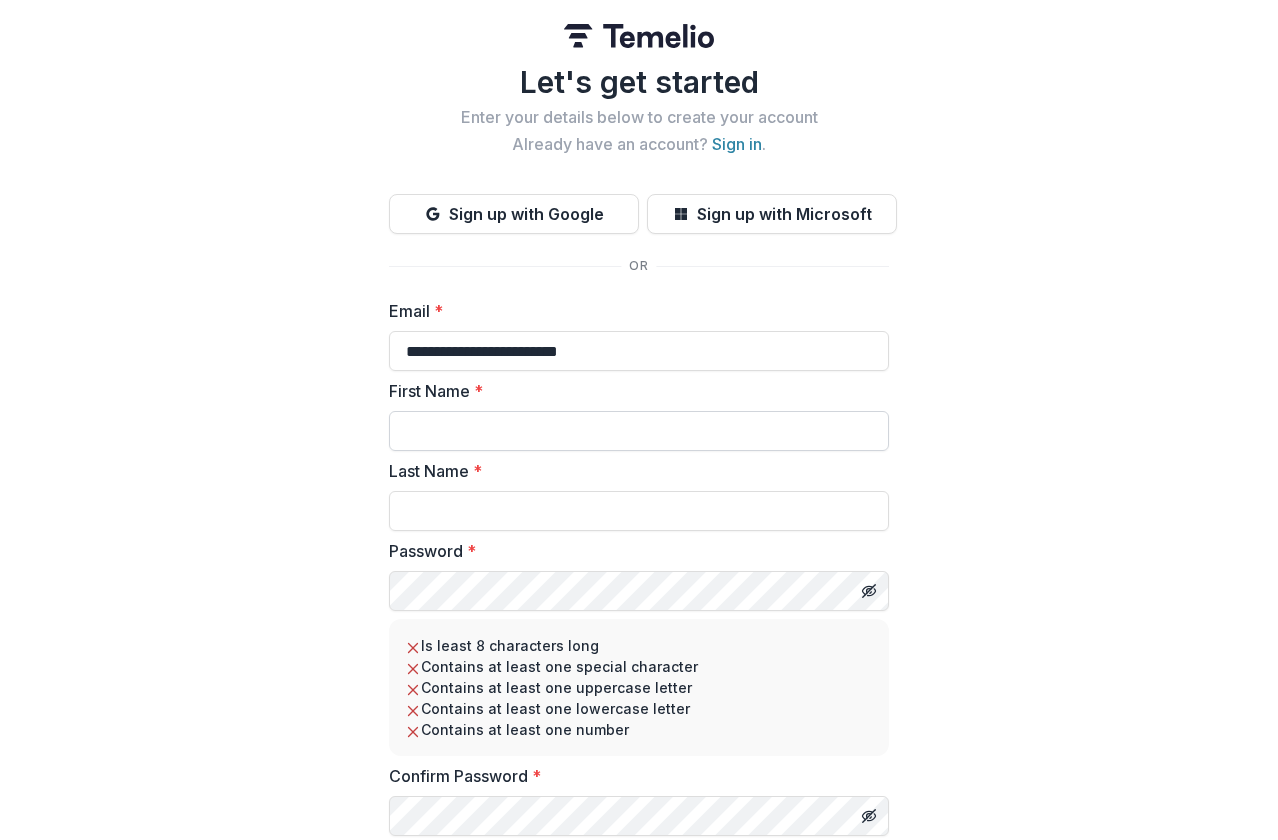 click on "First Name *" at bounding box center (639, 431) 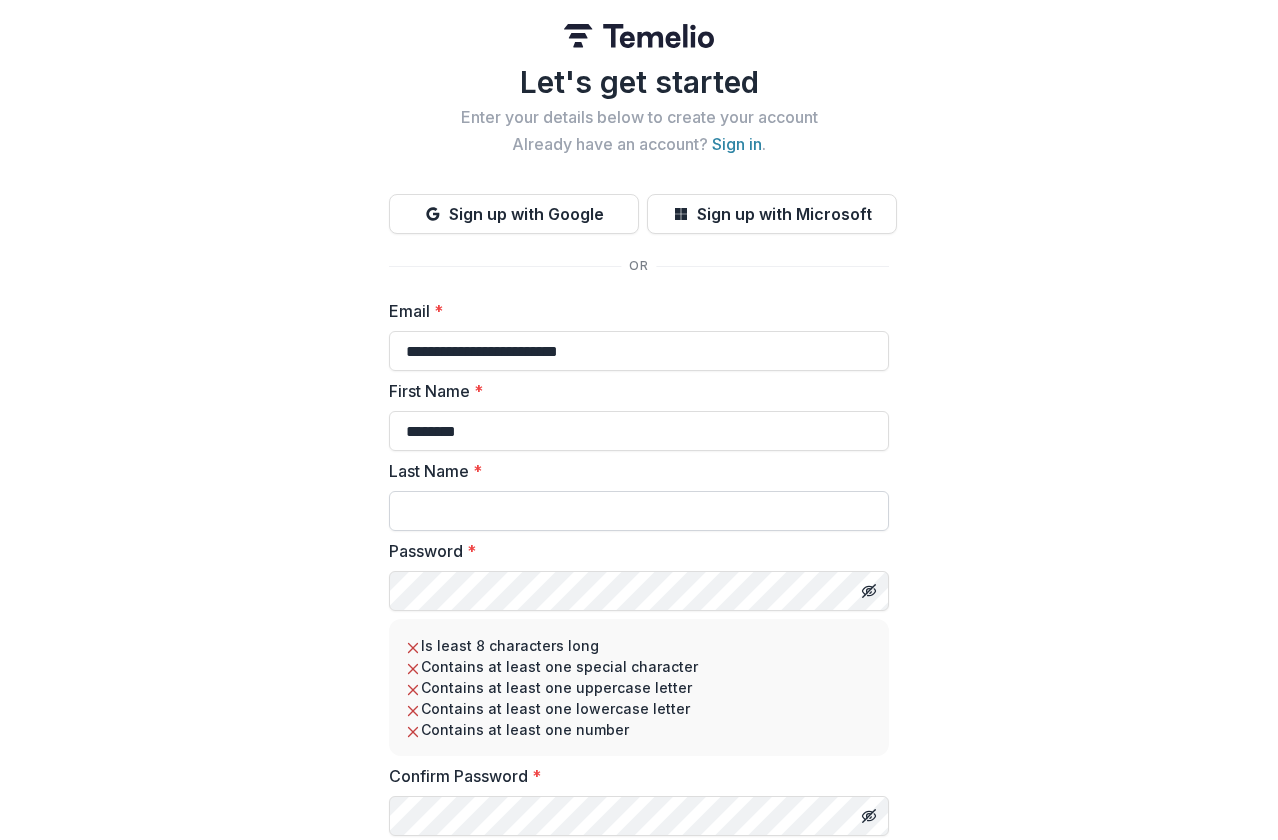 click on "Last Name *" at bounding box center (639, 511) 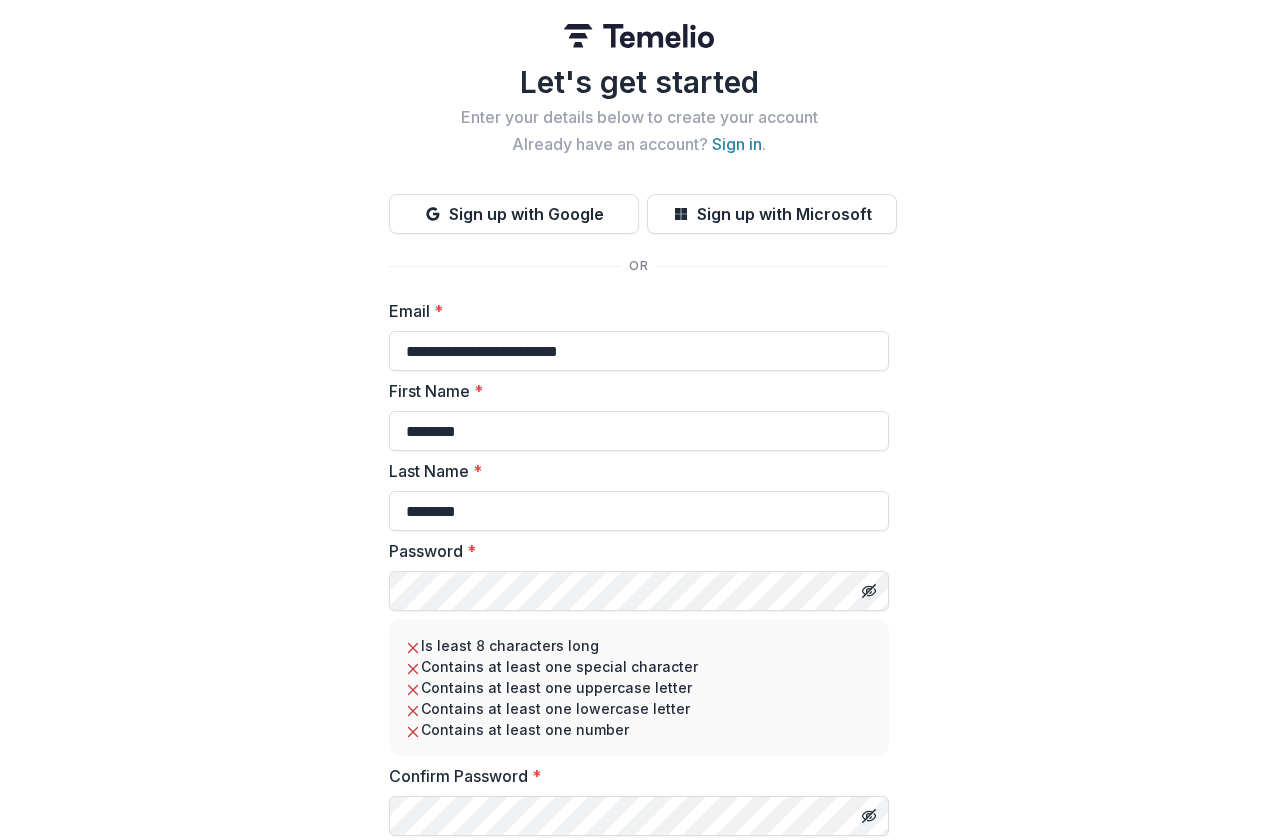 click on "Password *" at bounding box center [639, 575] 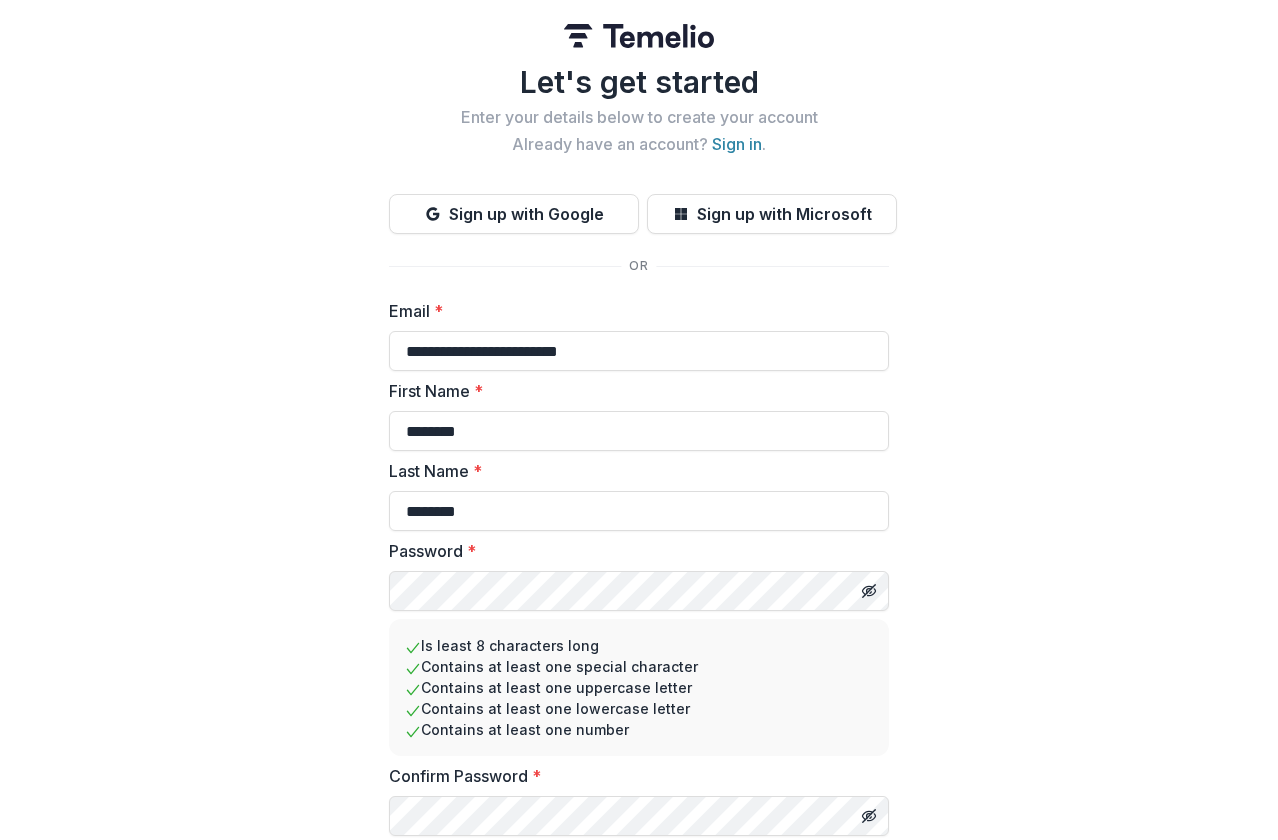 click on "Create Account" at bounding box center (639, 872) 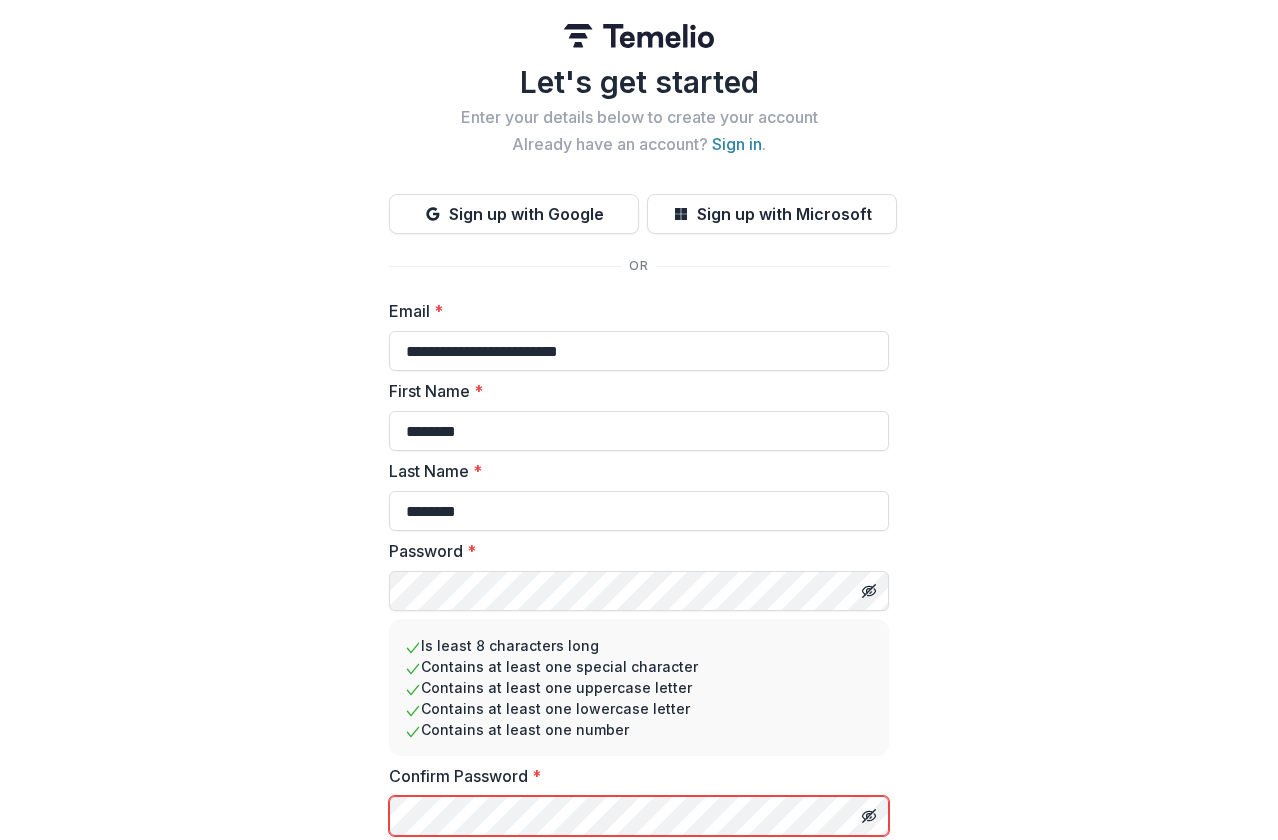 scroll, scrollTop: 93, scrollLeft: 0, axis: vertical 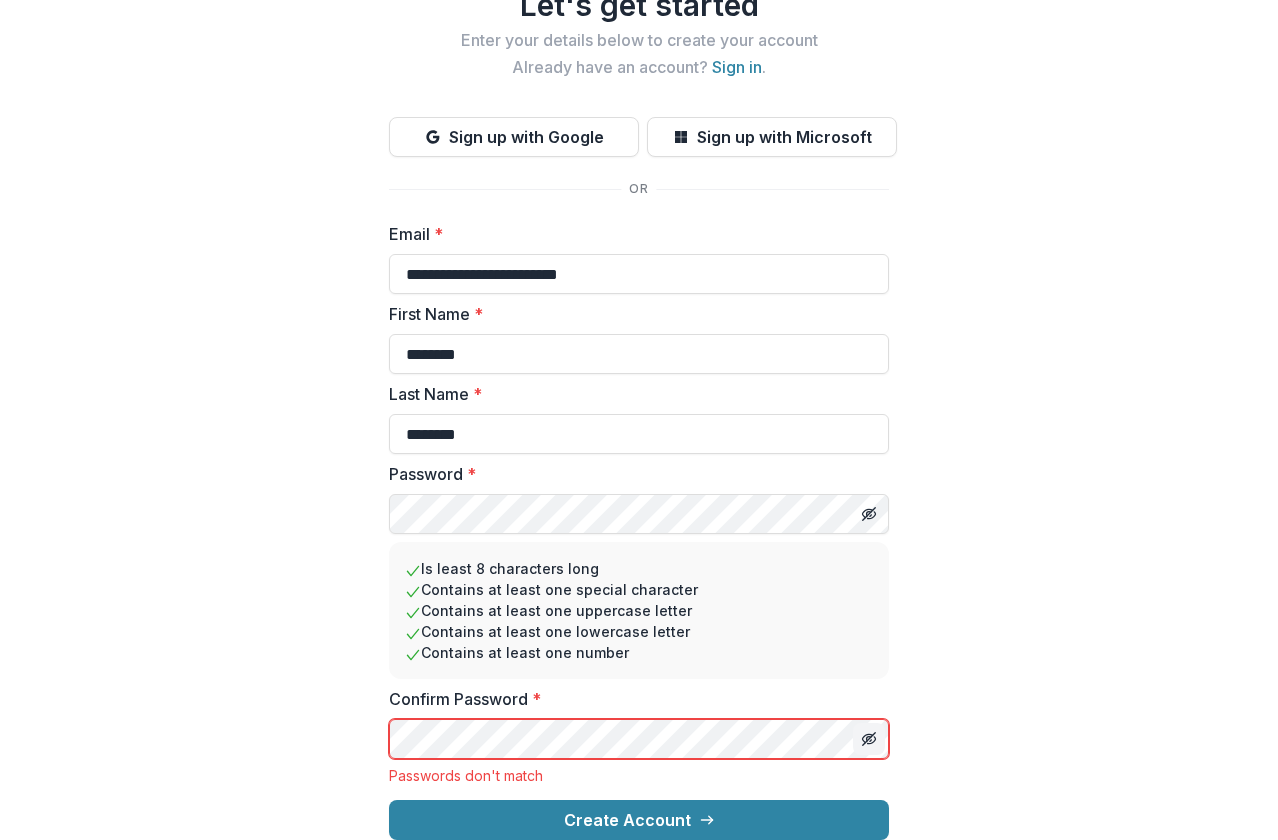 click 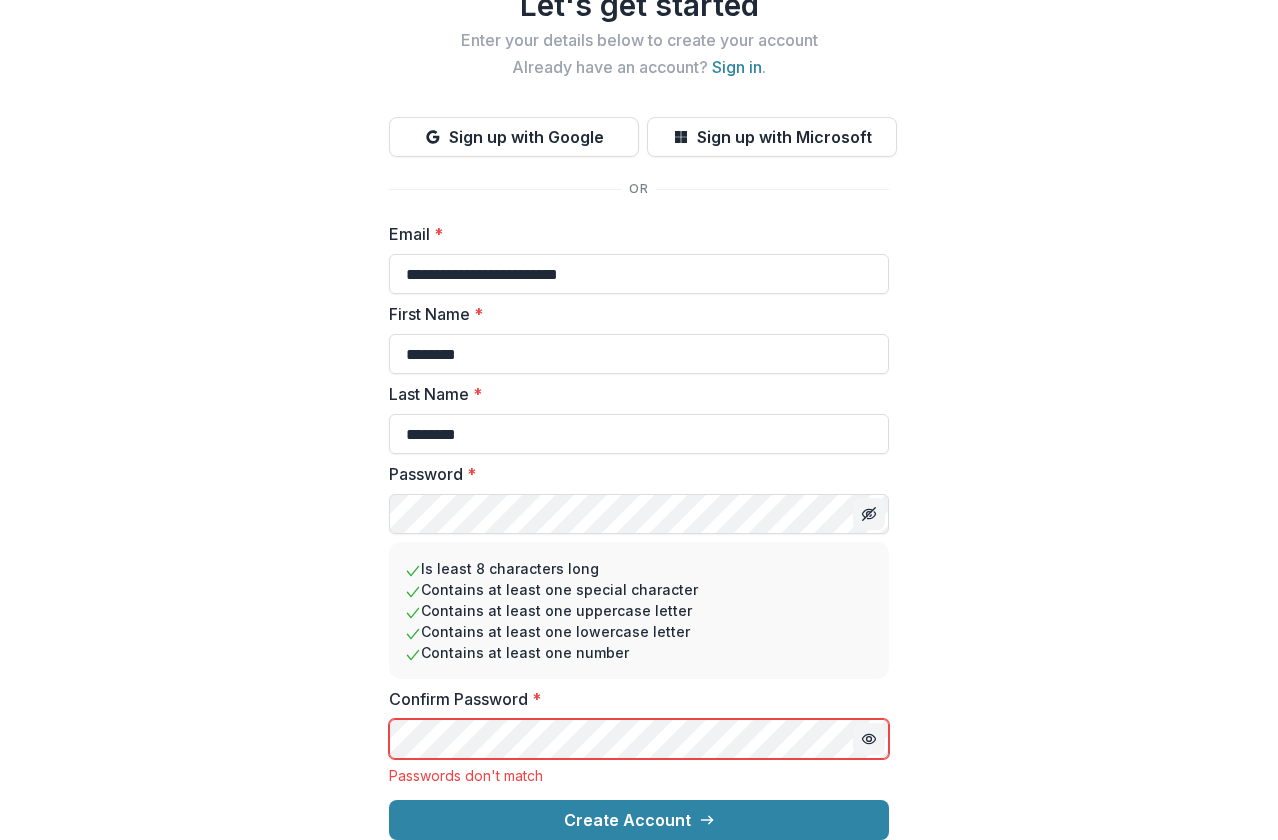click 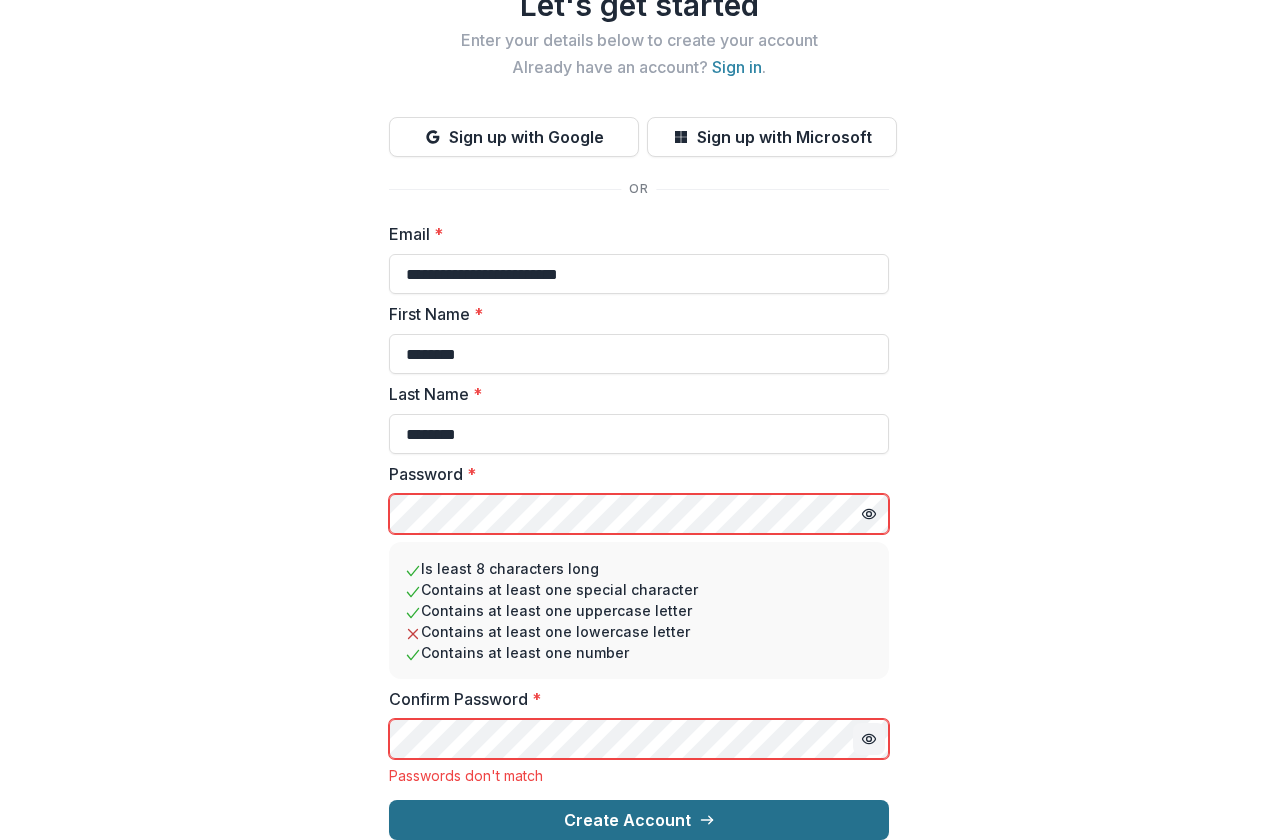 click on "Create Account" at bounding box center [639, 820] 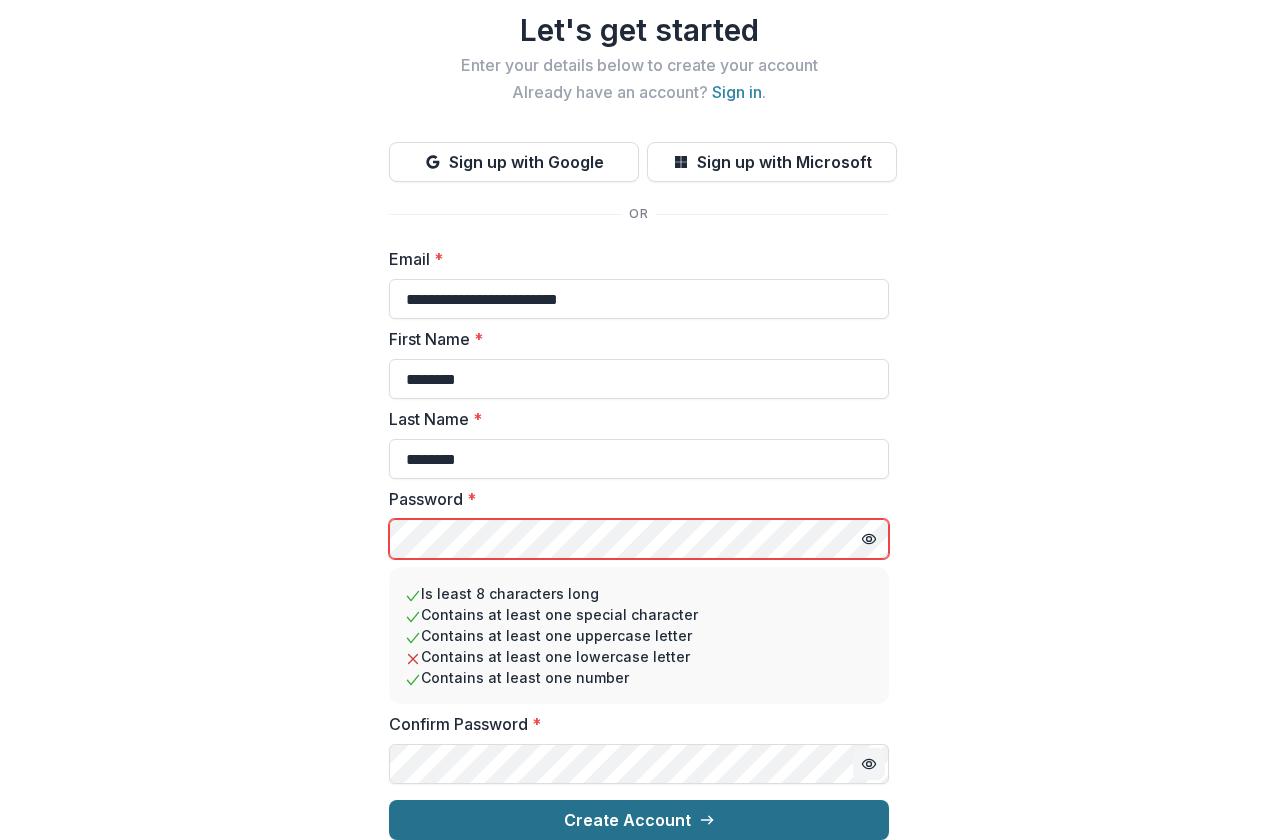 scroll, scrollTop: 68, scrollLeft: 0, axis: vertical 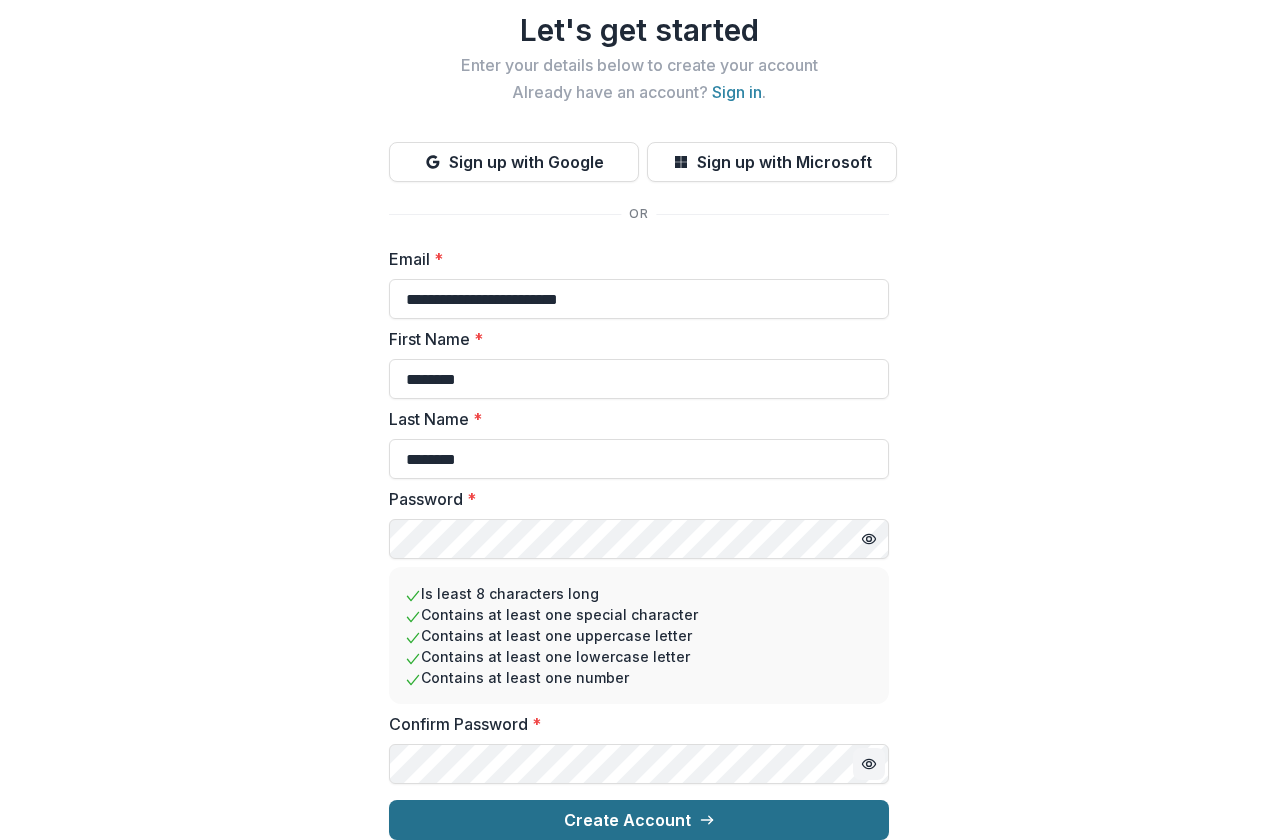 click on "Create Account" at bounding box center (639, 820) 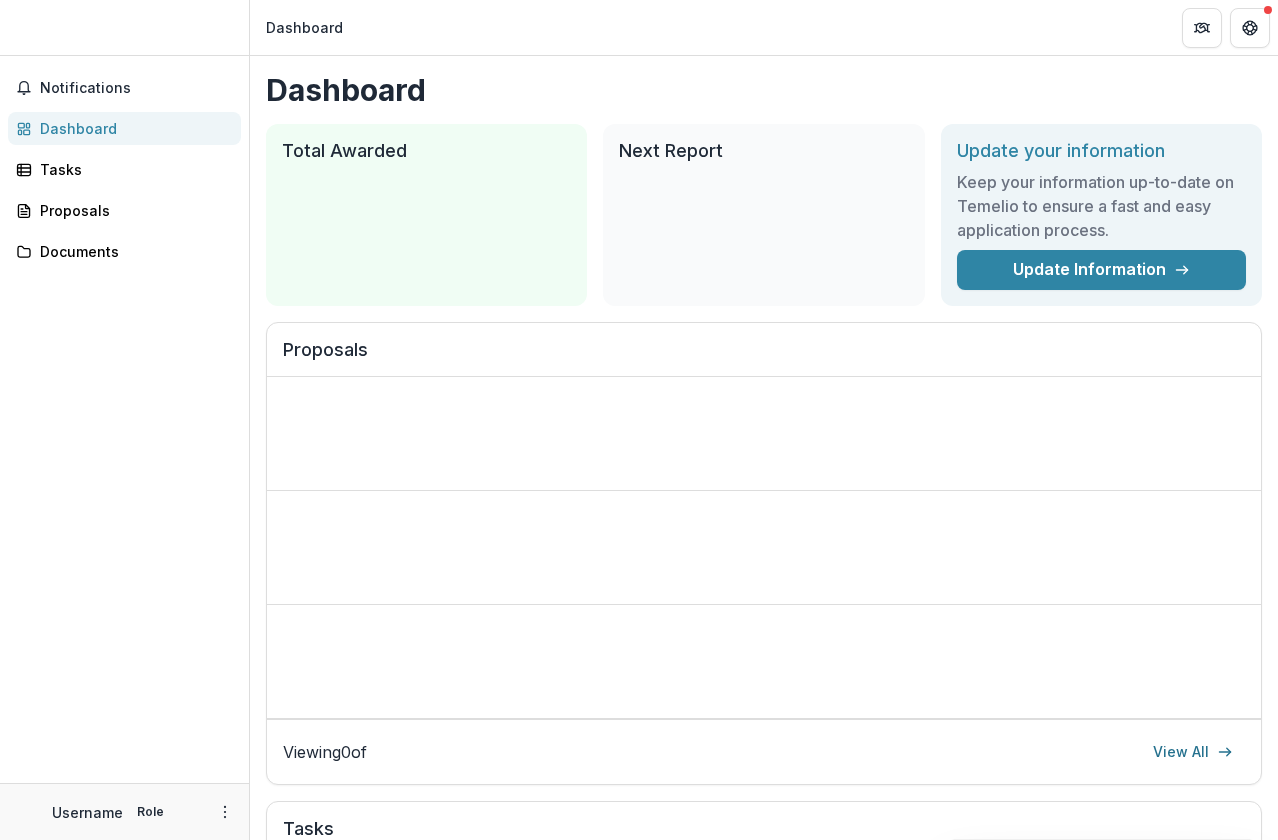 scroll, scrollTop: 0, scrollLeft: 0, axis: both 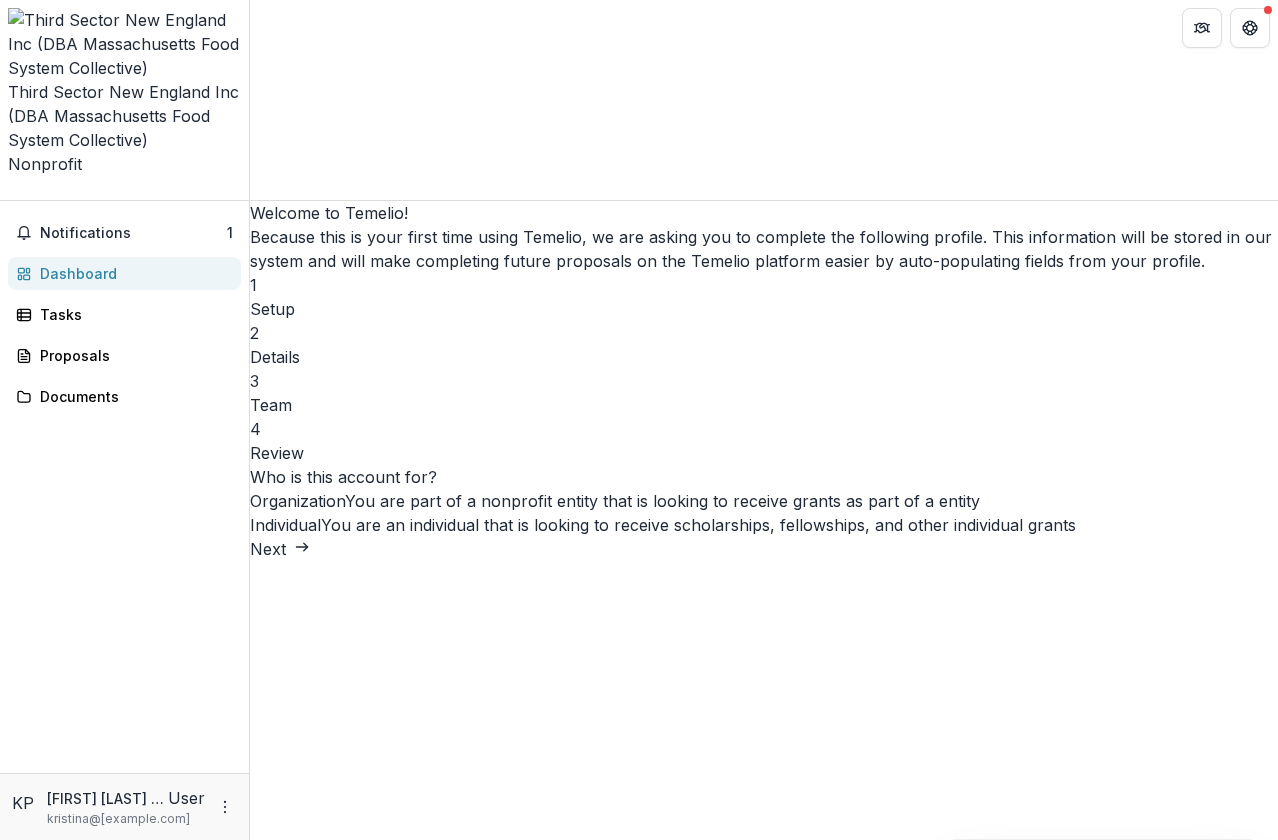 click on "Next" at bounding box center [280, 549] 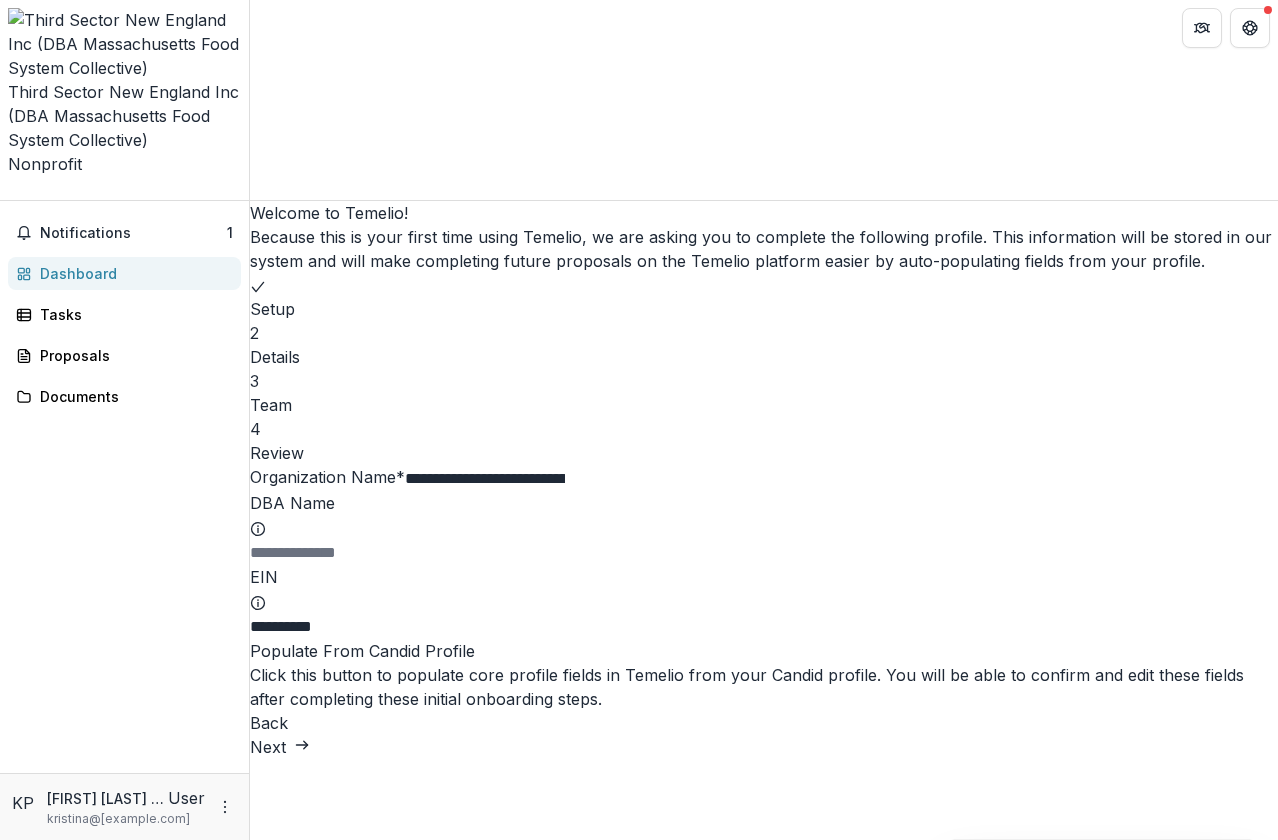 click on "DBA Name" at bounding box center (330, 553) 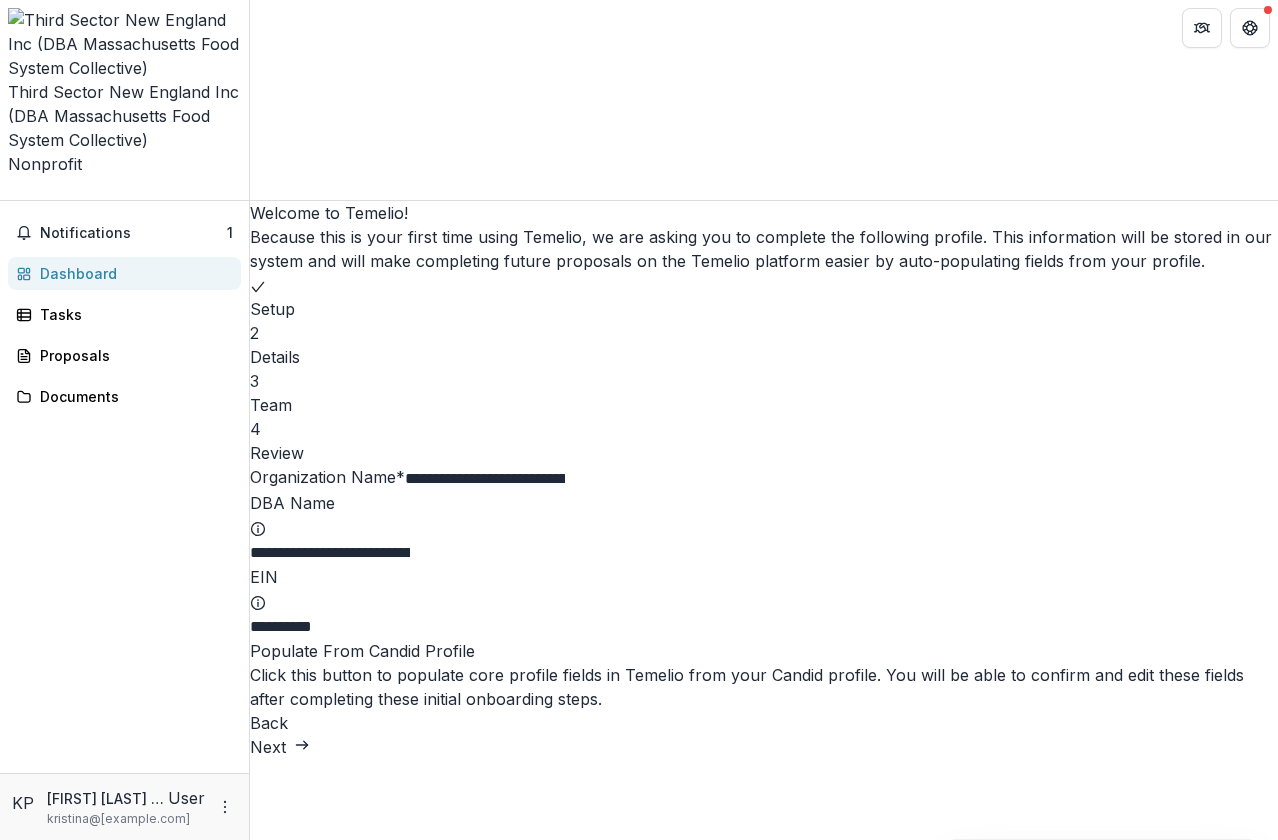 type on "**********" 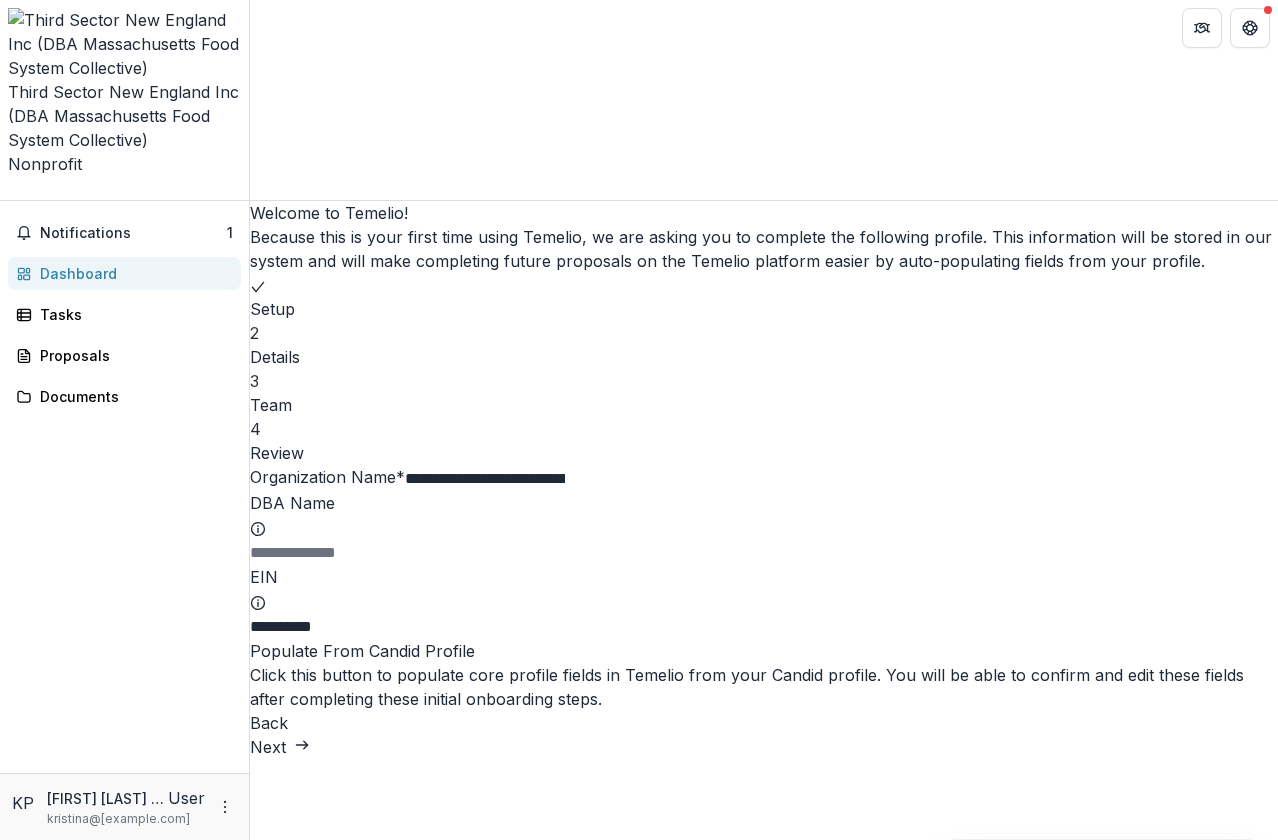 click on "Next" at bounding box center [280, 747] 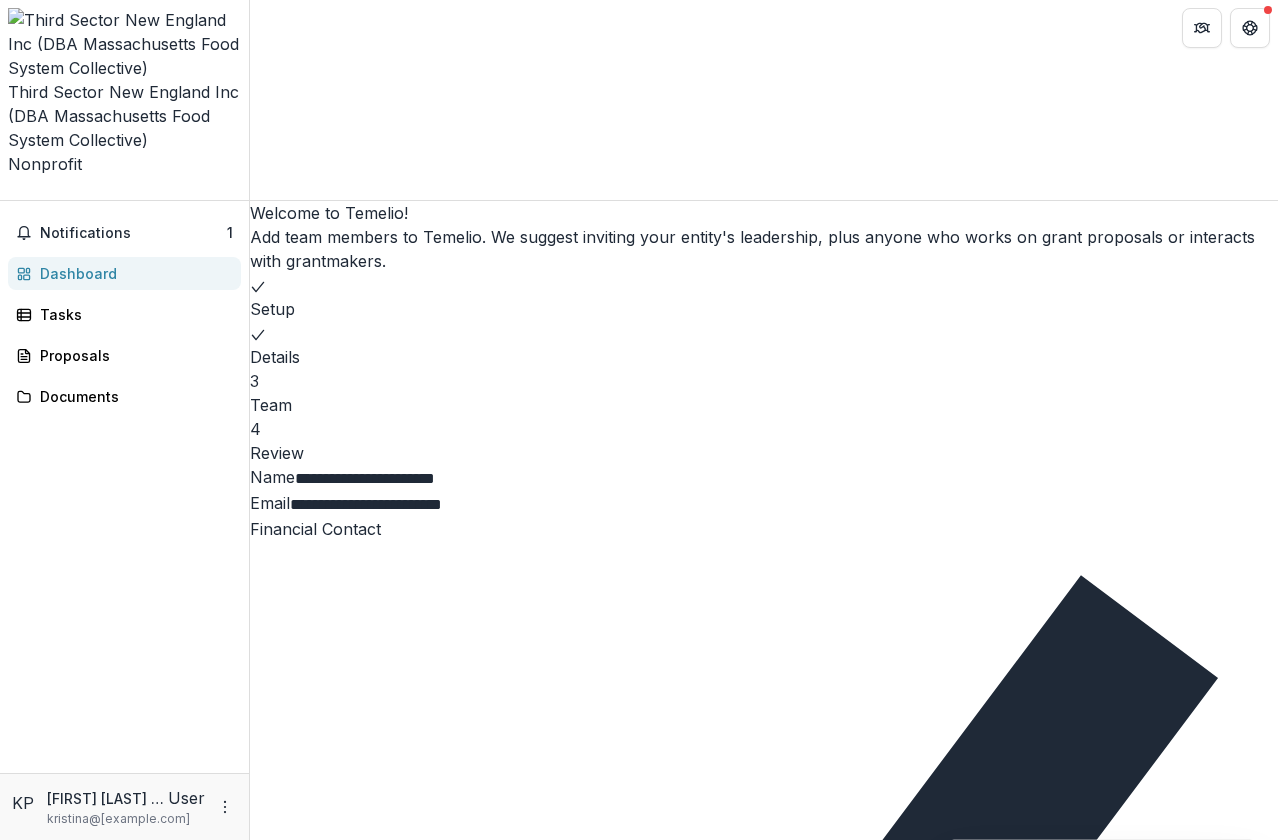 click on "Next" at bounding box center [280, 1482] 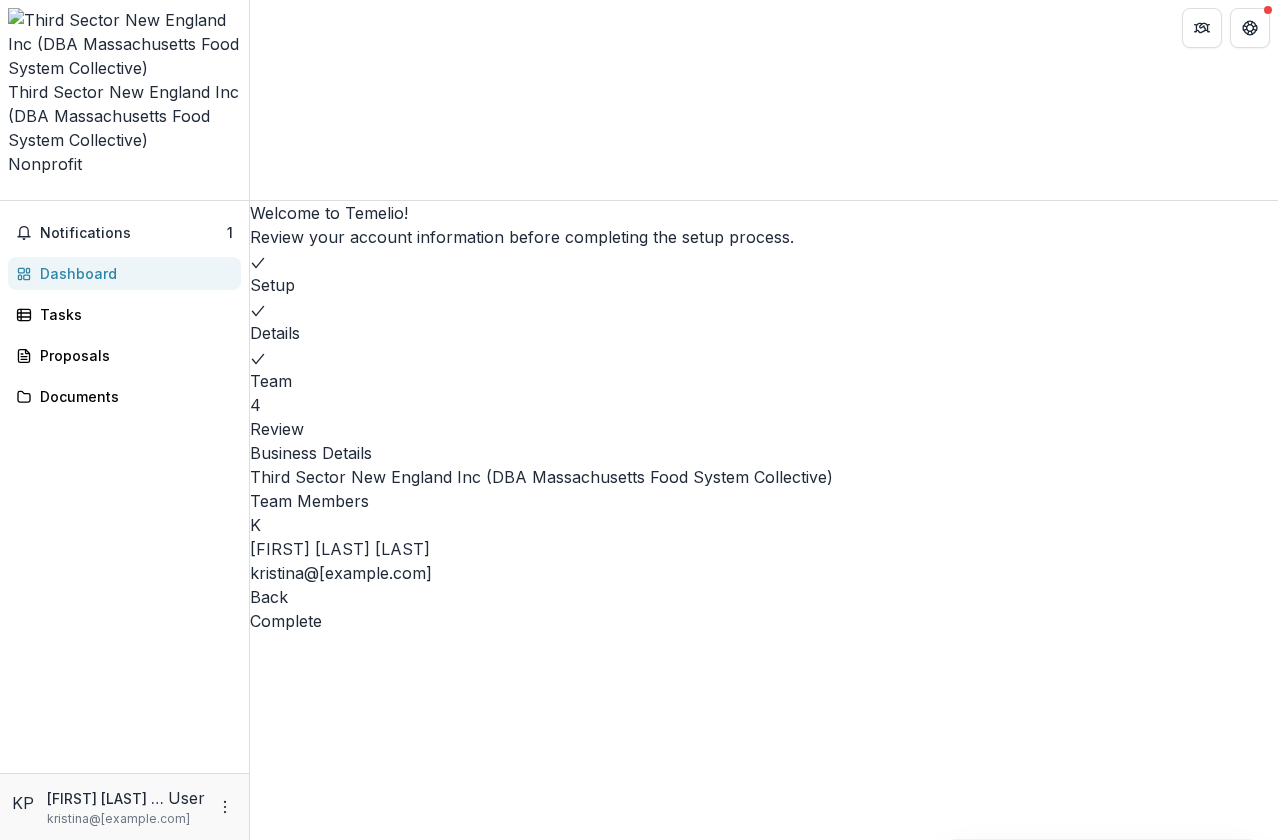click on "Complete" at bounding box center [286, 621] 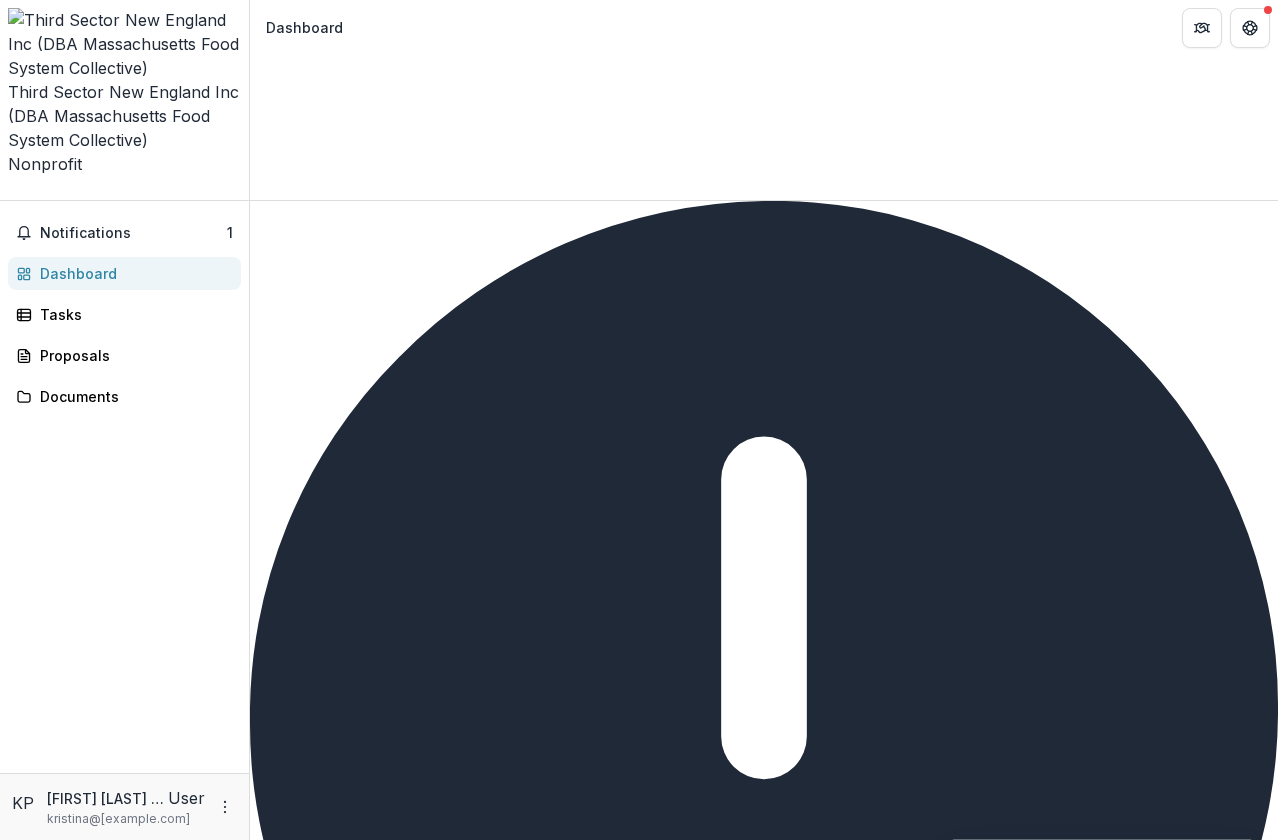 click on "Complete" at bounding box center (298, 1289) 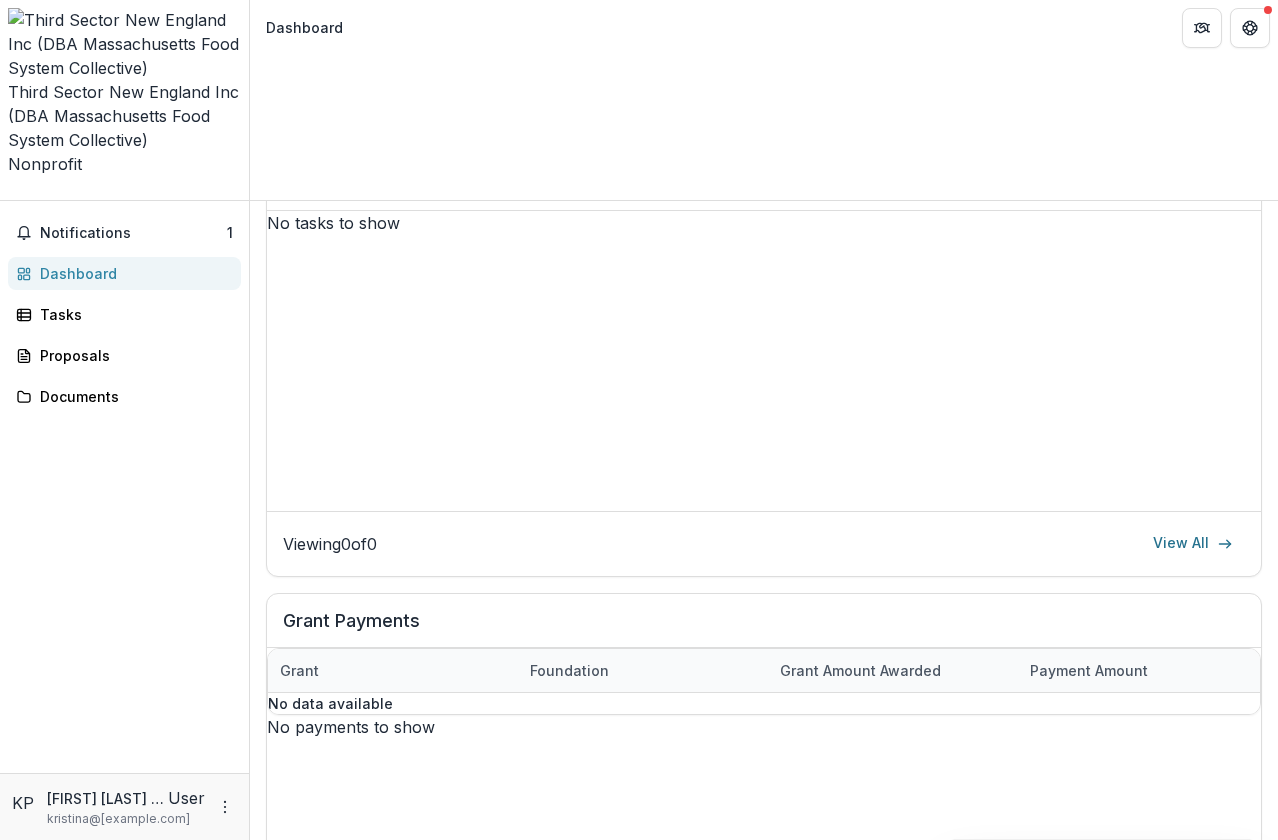 scroll, scrollTop: 0, scrollLeft: 0, axis: both 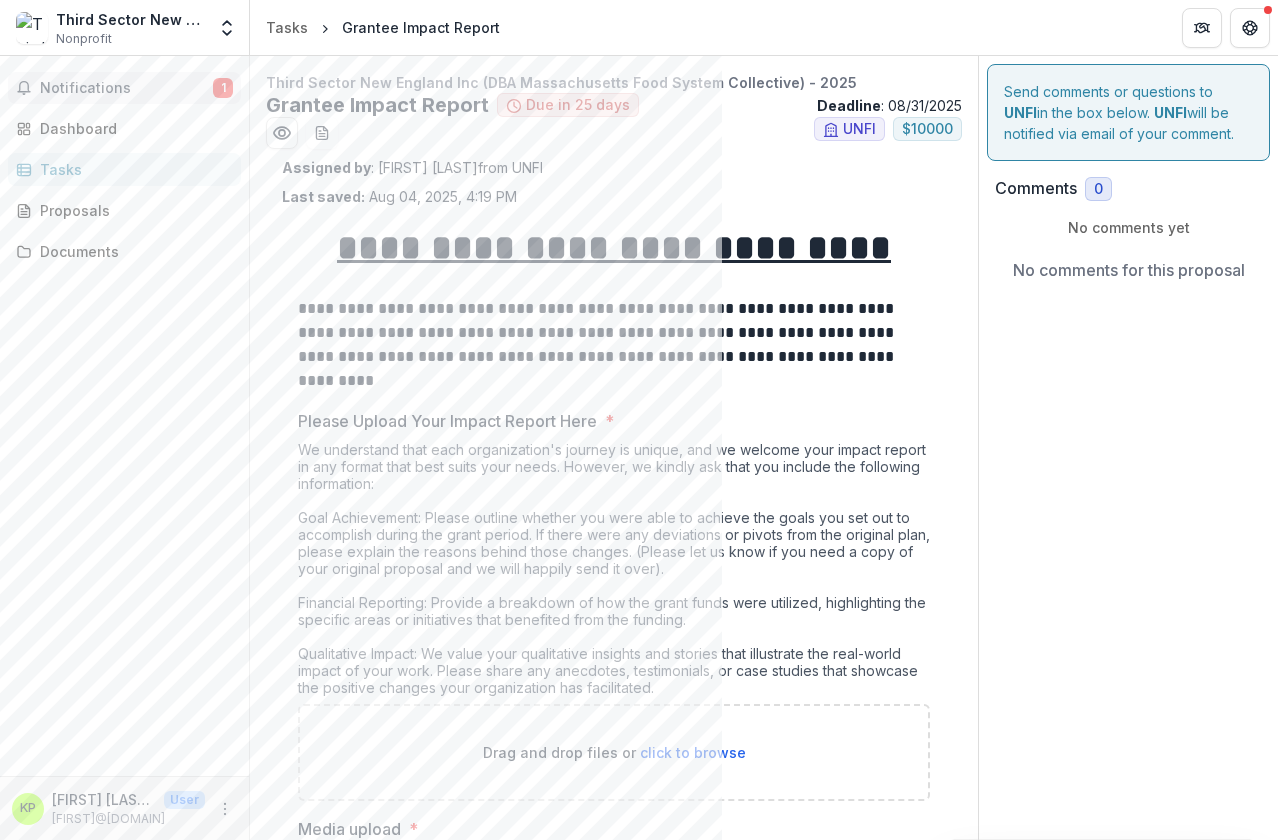 click on "Notifications" at bounding box center (126, 88) 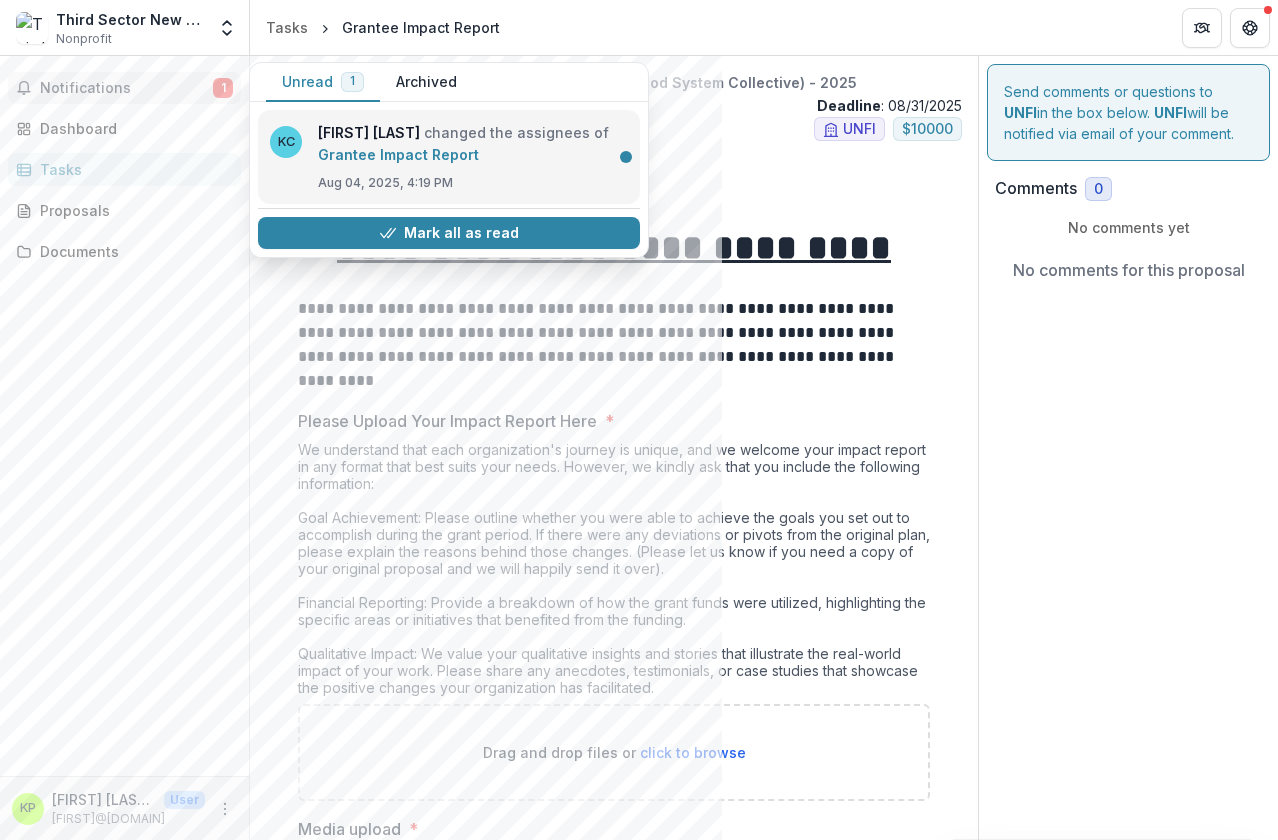 click on "Grantee Impact Report" at bounding box center (398, 154) 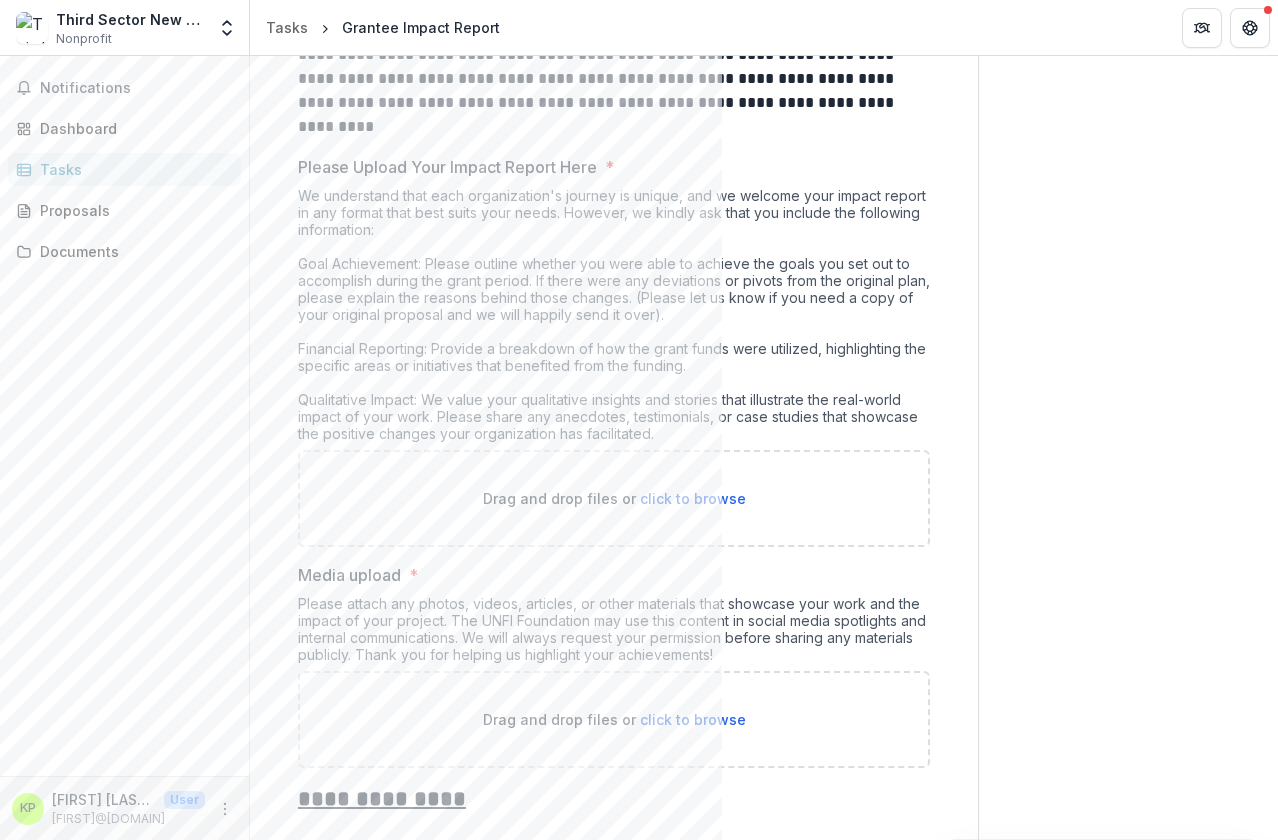 scroll, scrollTop: 256, scrollLeft: 0, axis: vertical 